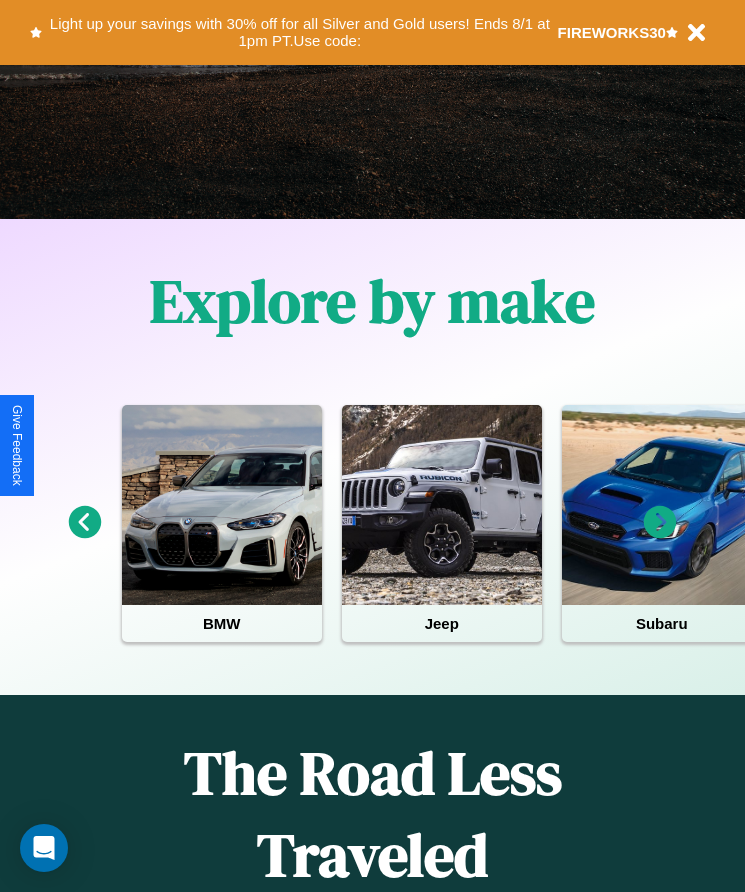 scroll, scrollTop: 334, scrollLeft: 0, axis: vertical 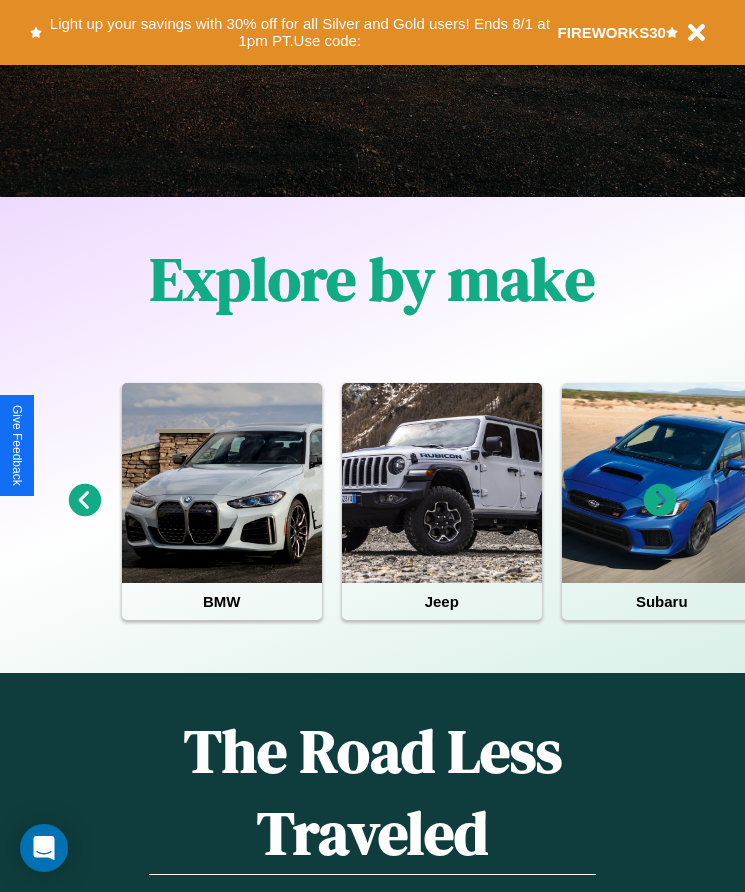 click 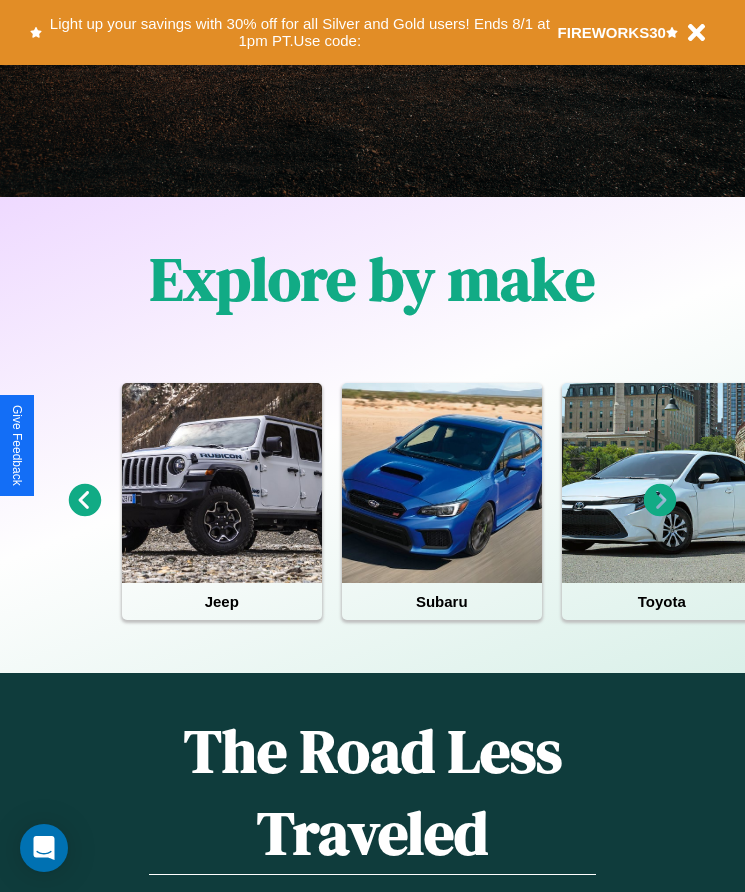 click 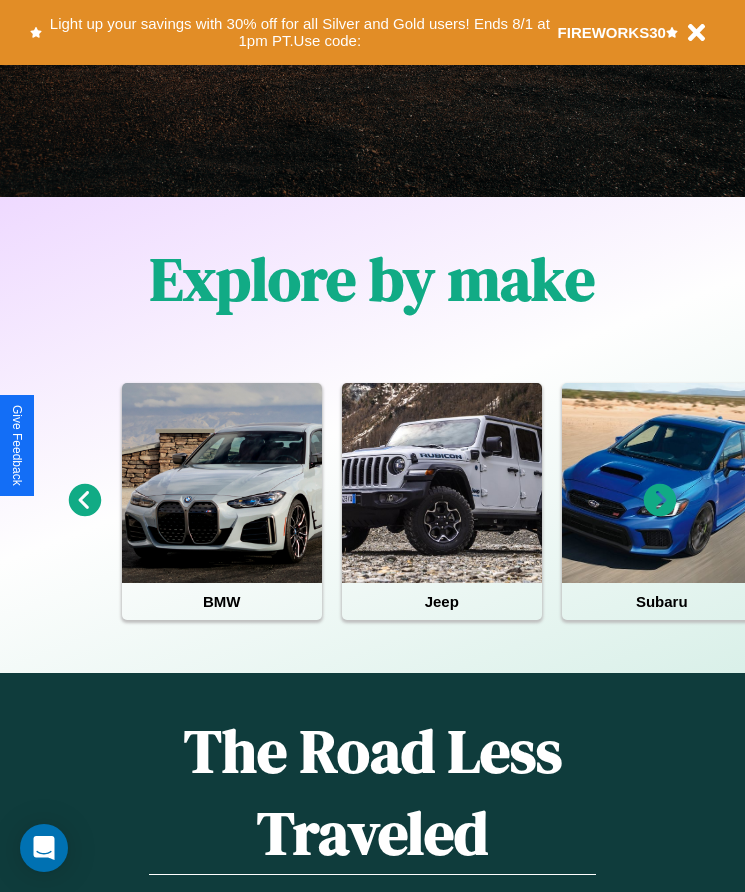 click 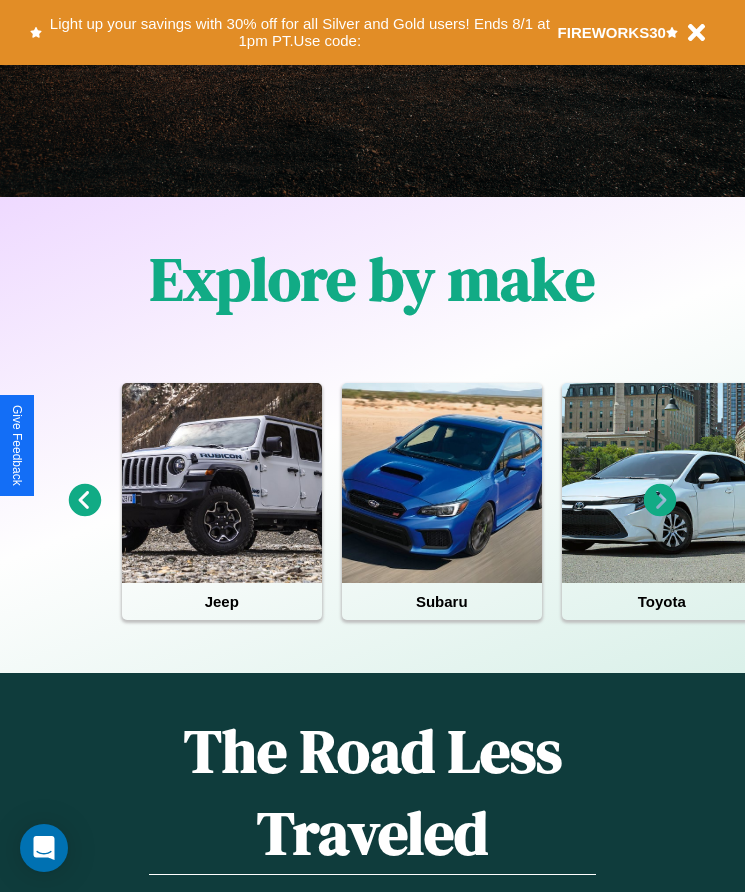 click 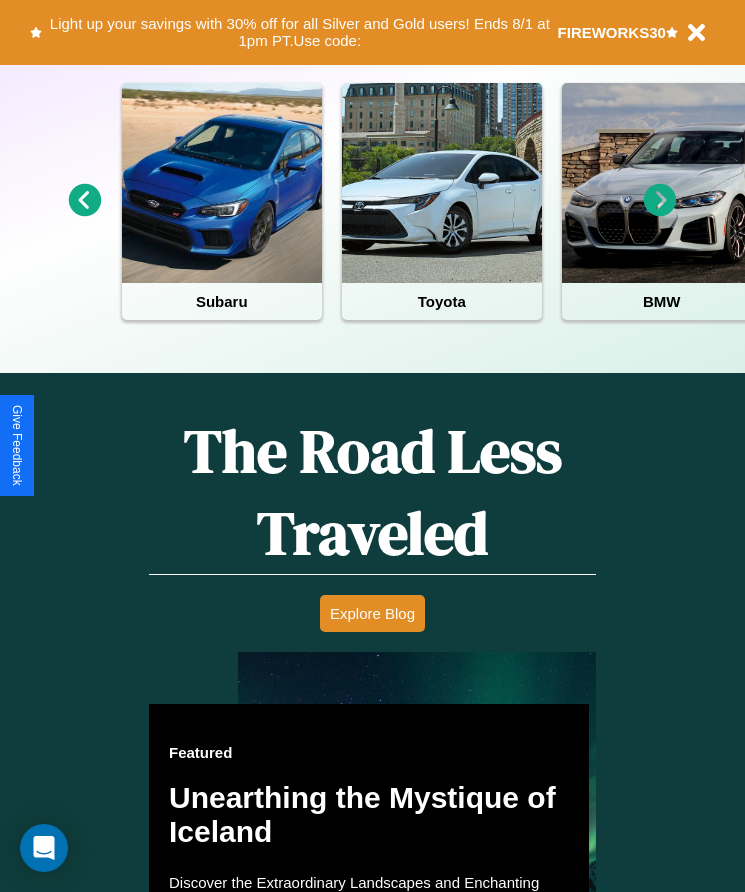 scroll, scrollTop: 1855, scrollLeft: 0, axis: vertical 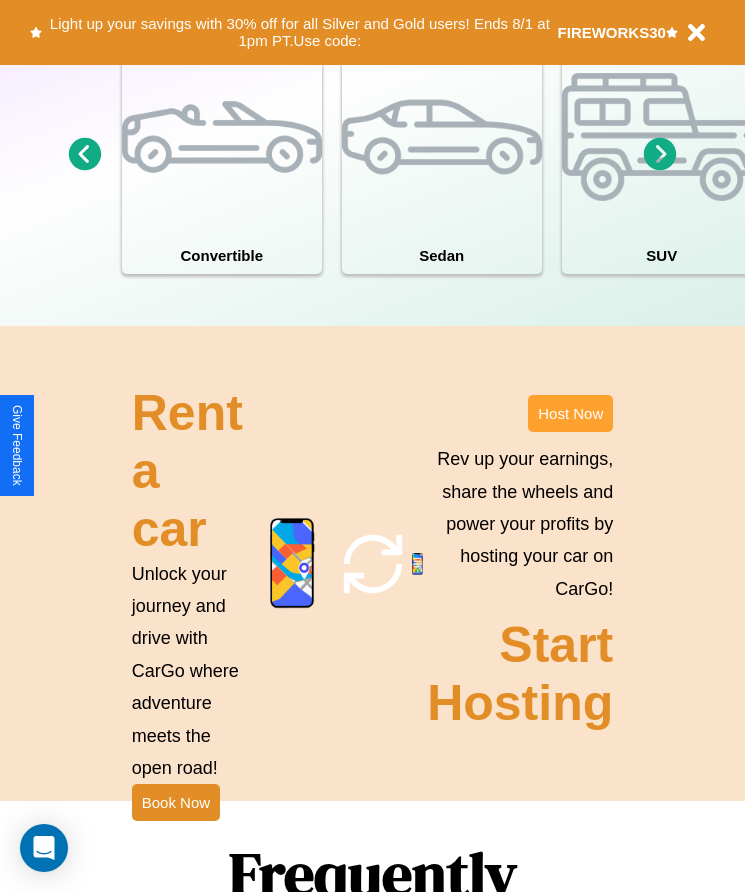 click on "Host Now" at bounding box center [570, 413] 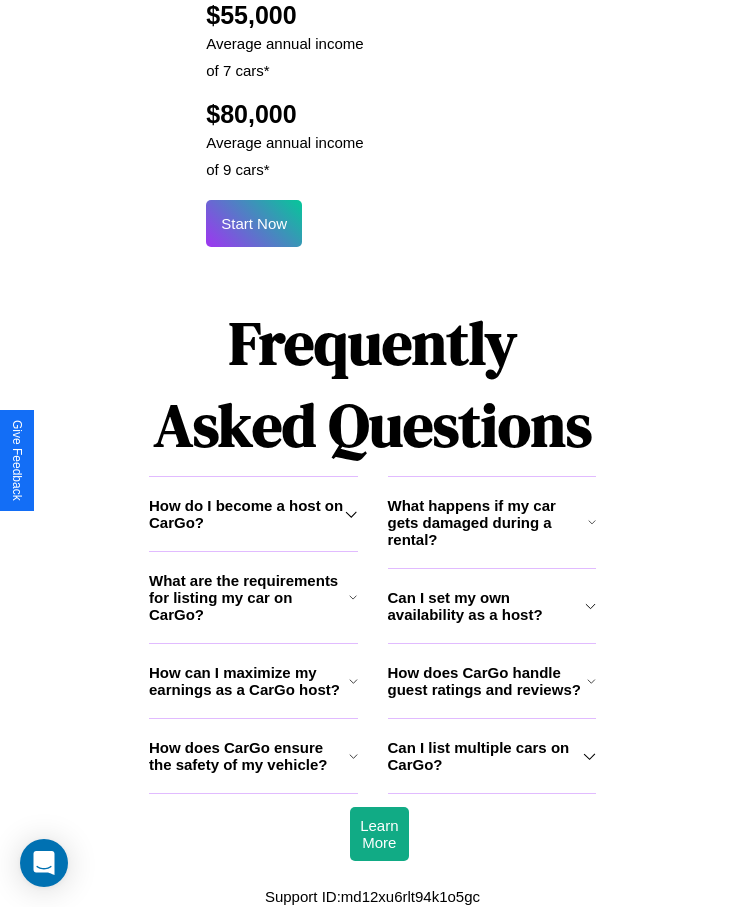 scroll, scrollTop: 2638, scrollLeft: 0, axis: vertical 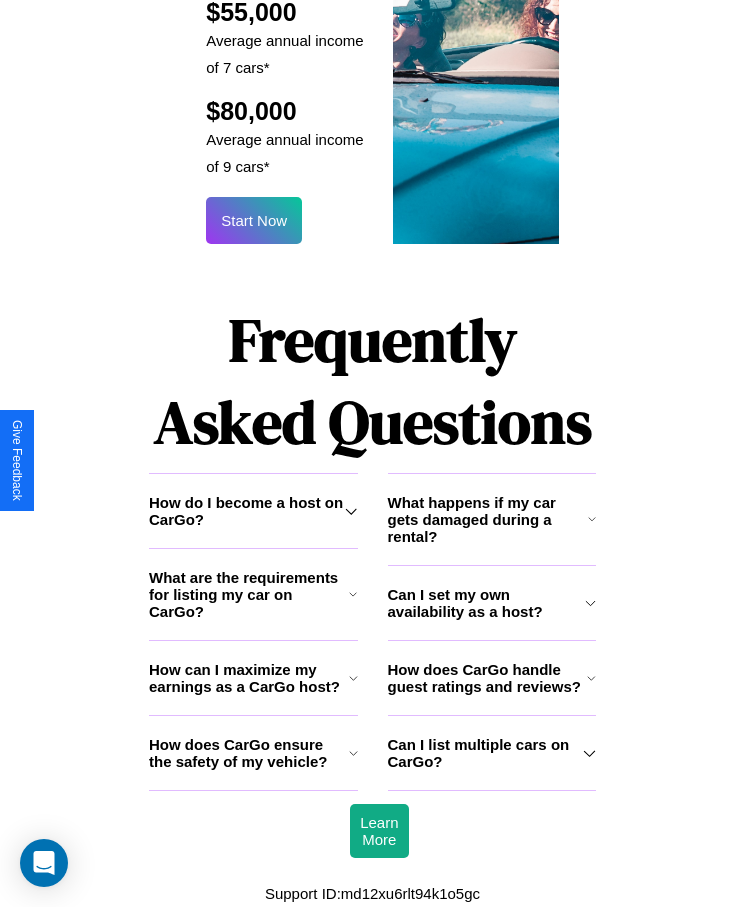 click 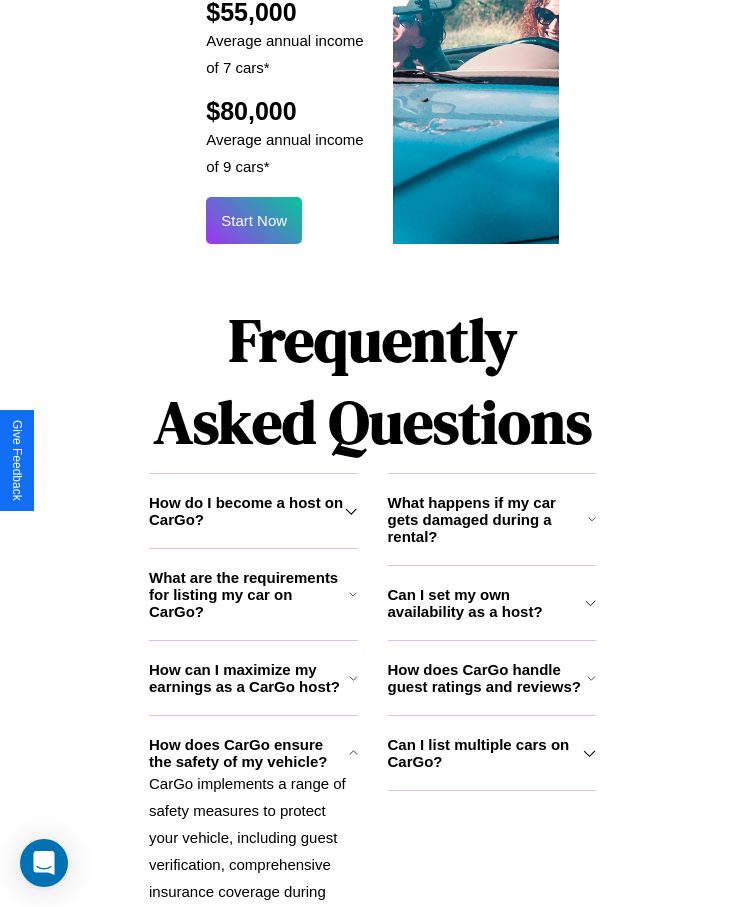 click 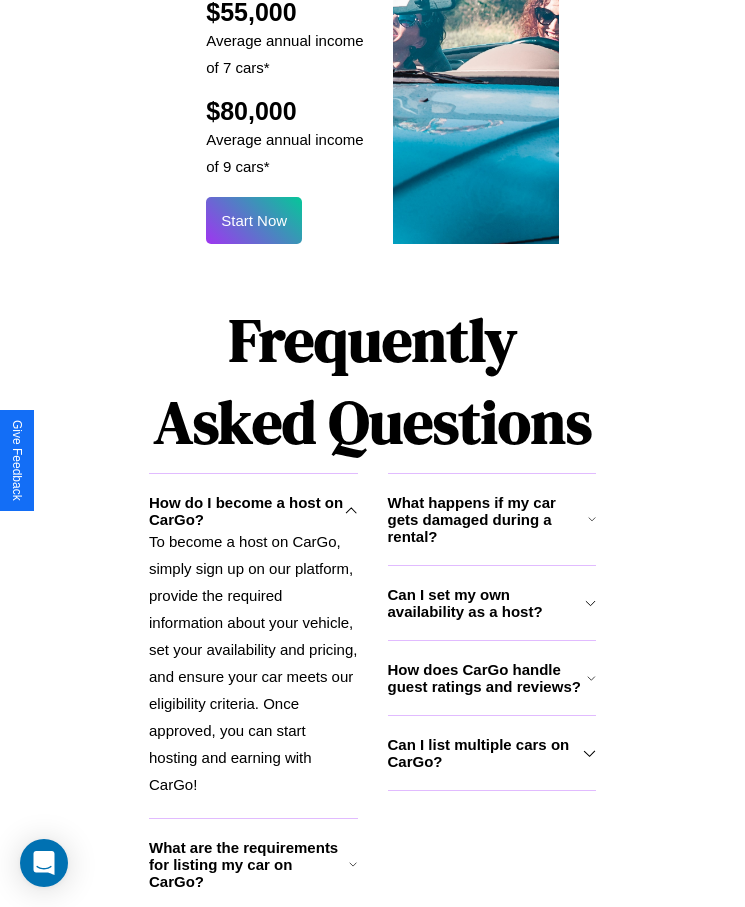 click 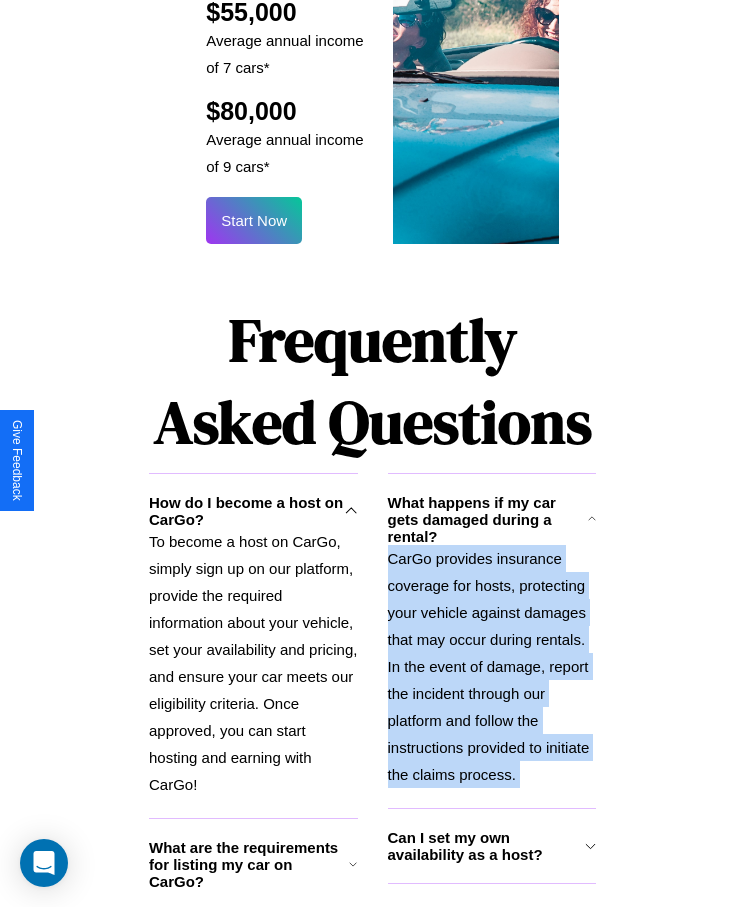 scroll, scrollTop: 2765, scrollLeft: 0, axis: vertical 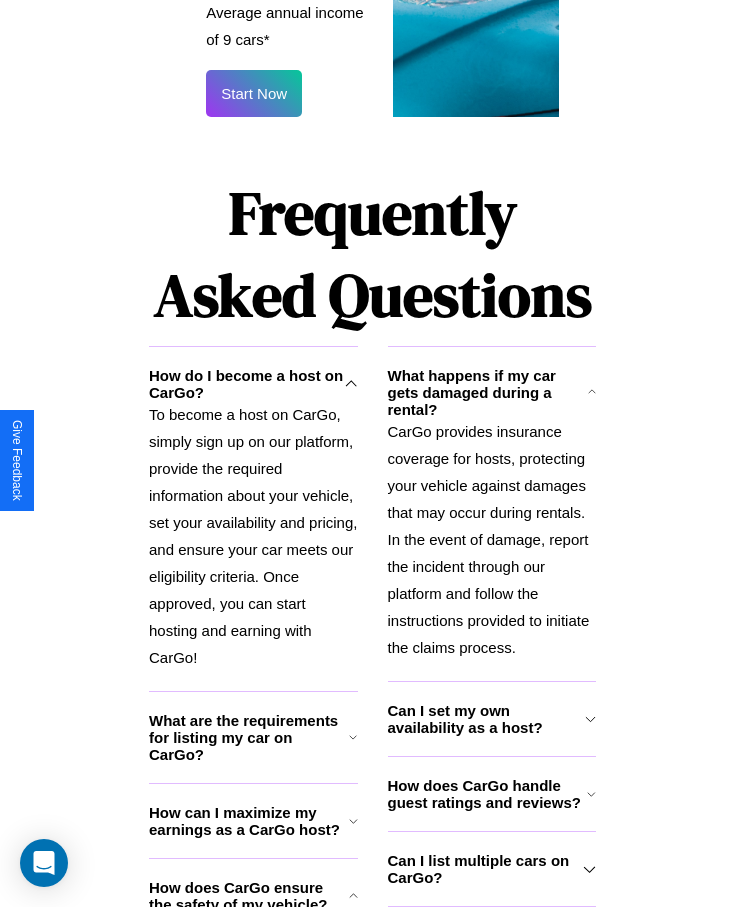 click on "Can I list multiple cars on CarGo?" at bounding box center (486, 869) 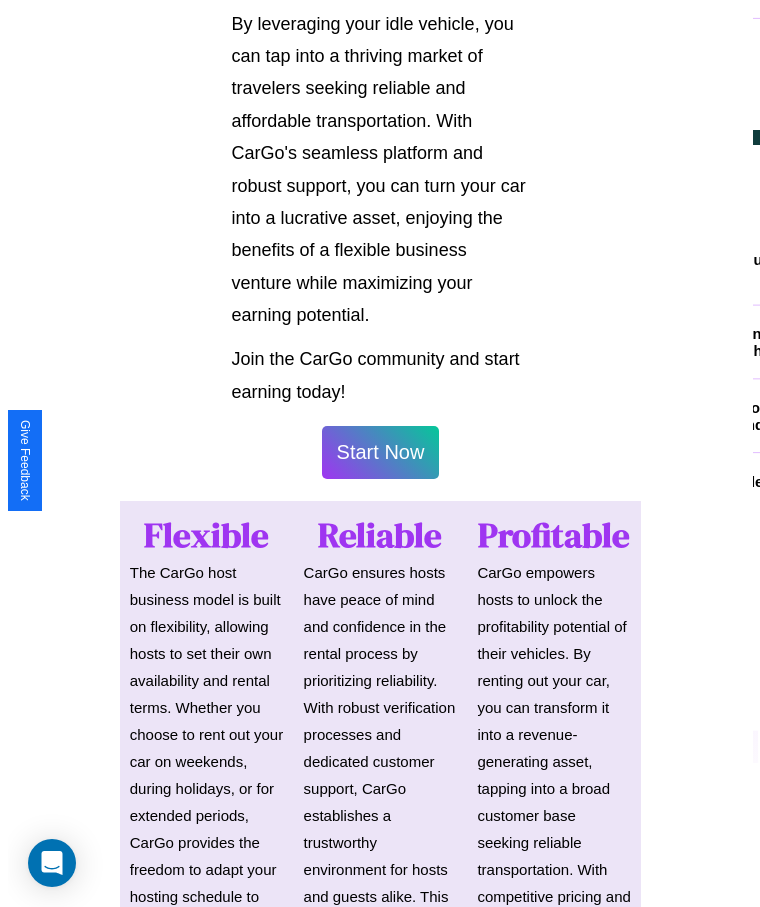 scroll, scrollTop: 1046, scrollLeft: 0, axis: vertical 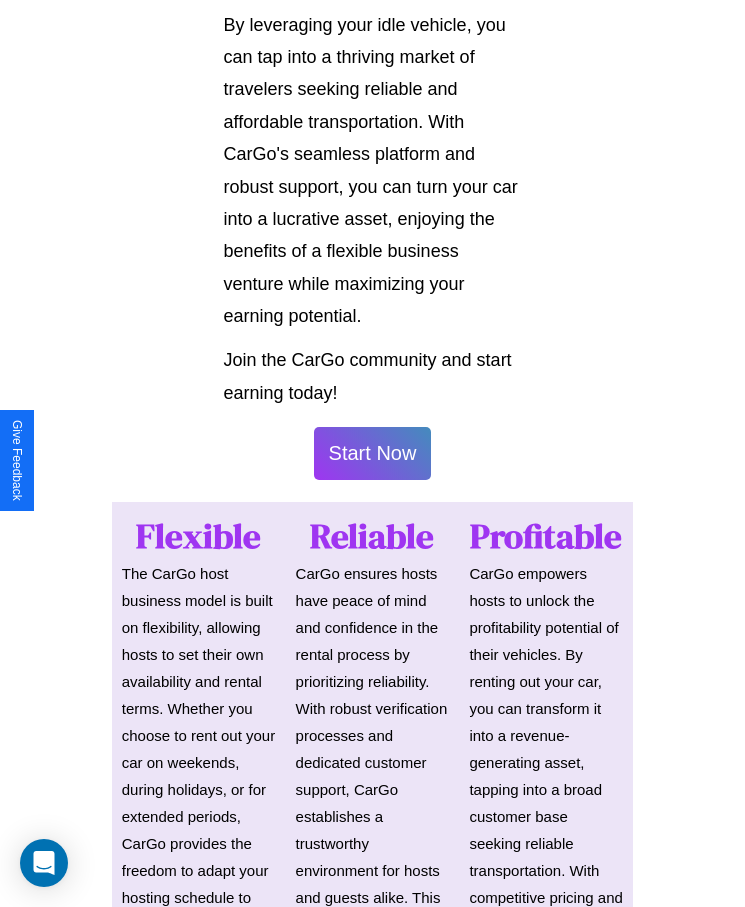 click on "Start Now" at bounding box center (373, 453) 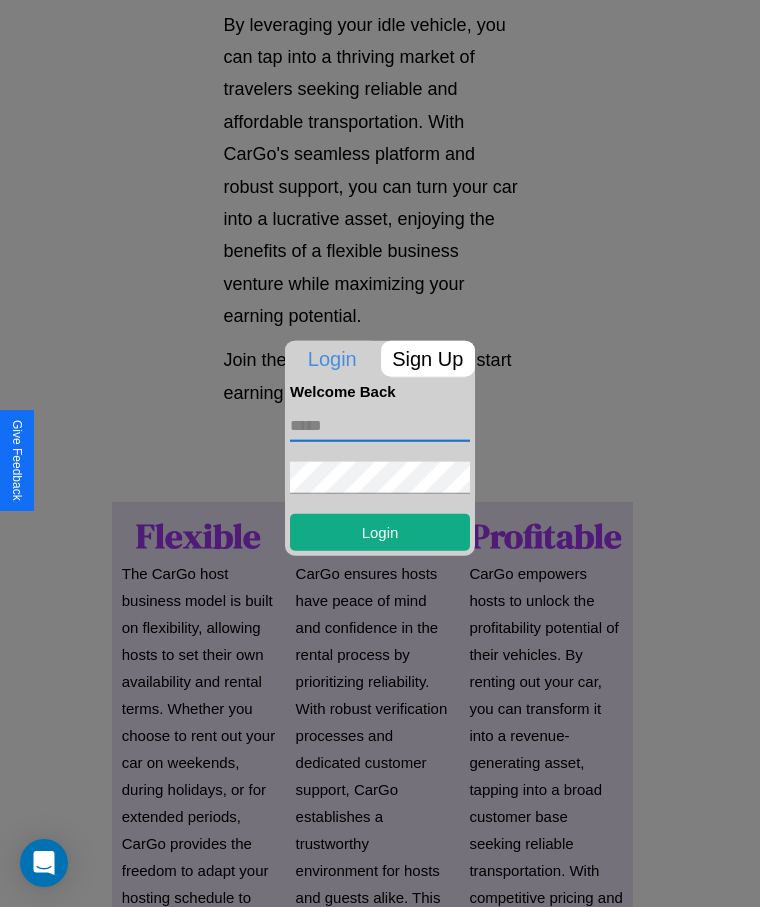 click at bounding box center (380, 425) 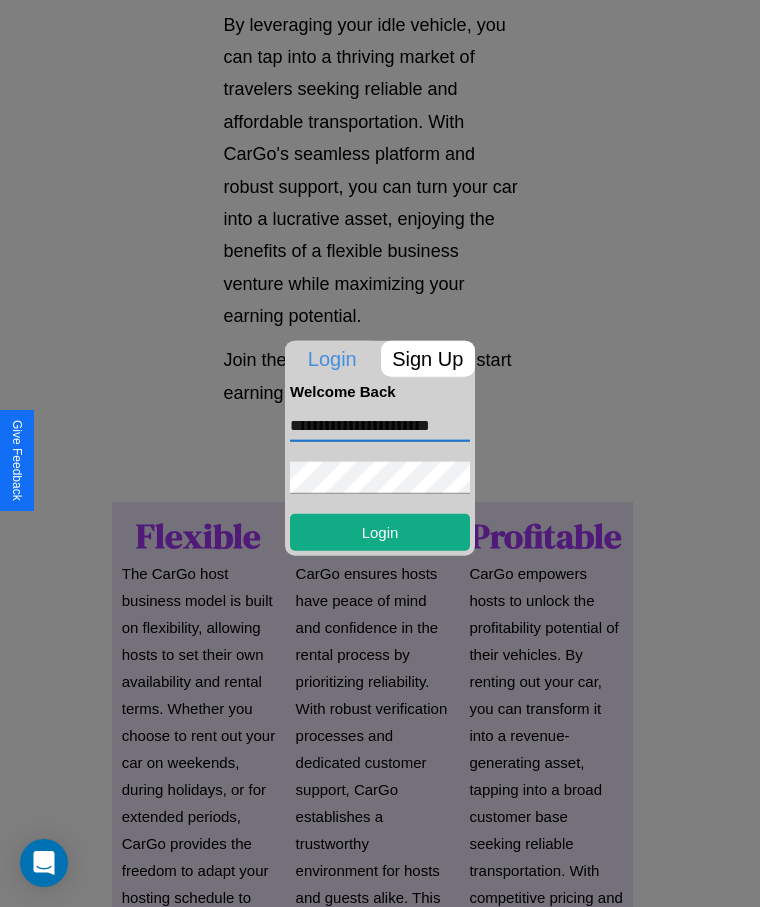 scroll, scrollTop: 0, scrollLeft: 26, axis: horizontal 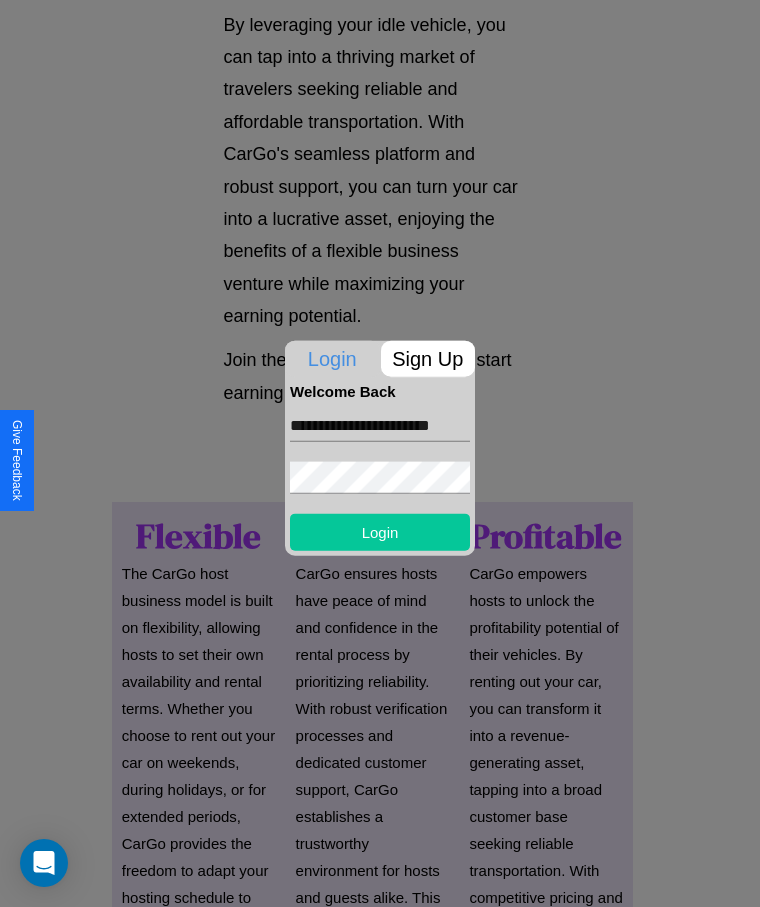 click on "Login" at bounding box center [380, 531] 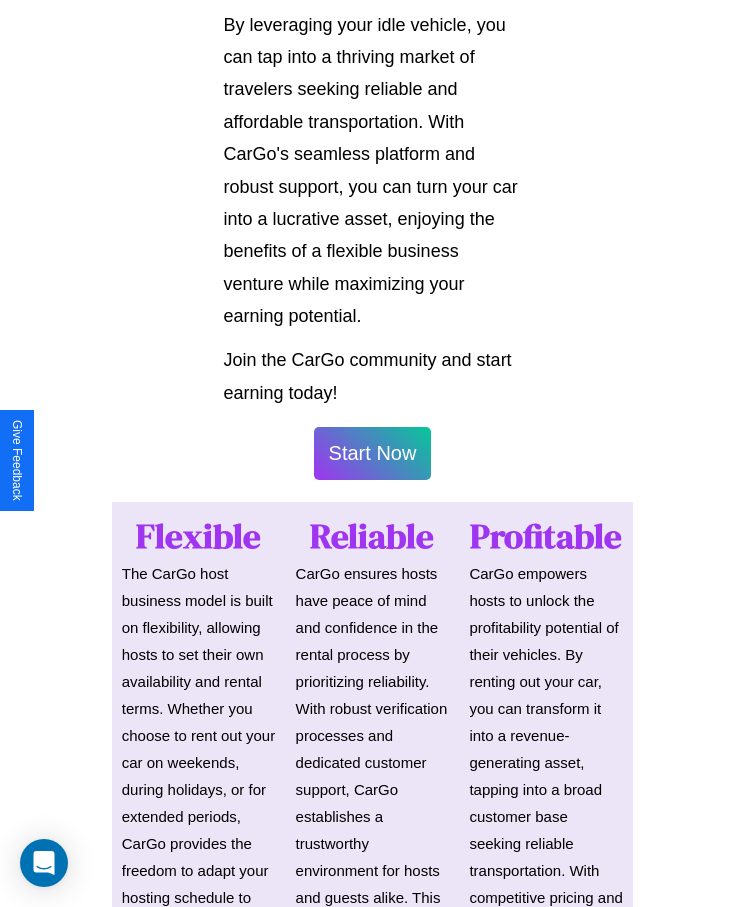 scroll, scrollTop: 1048, scrollLeft: 0, axis: vertical 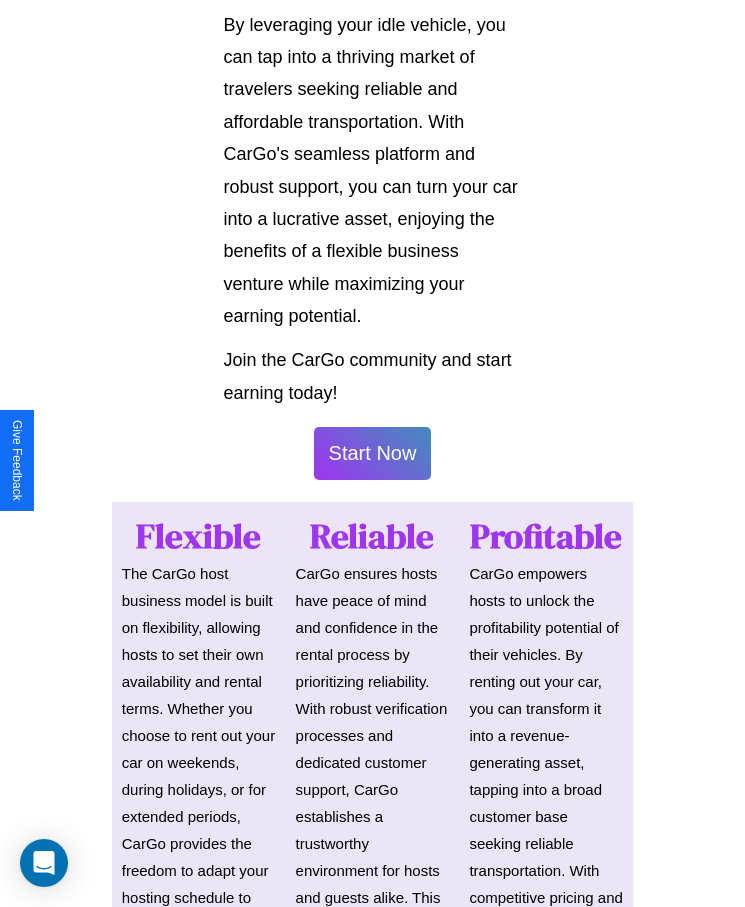 click on "Start Now" at bounding box center [373, 453] 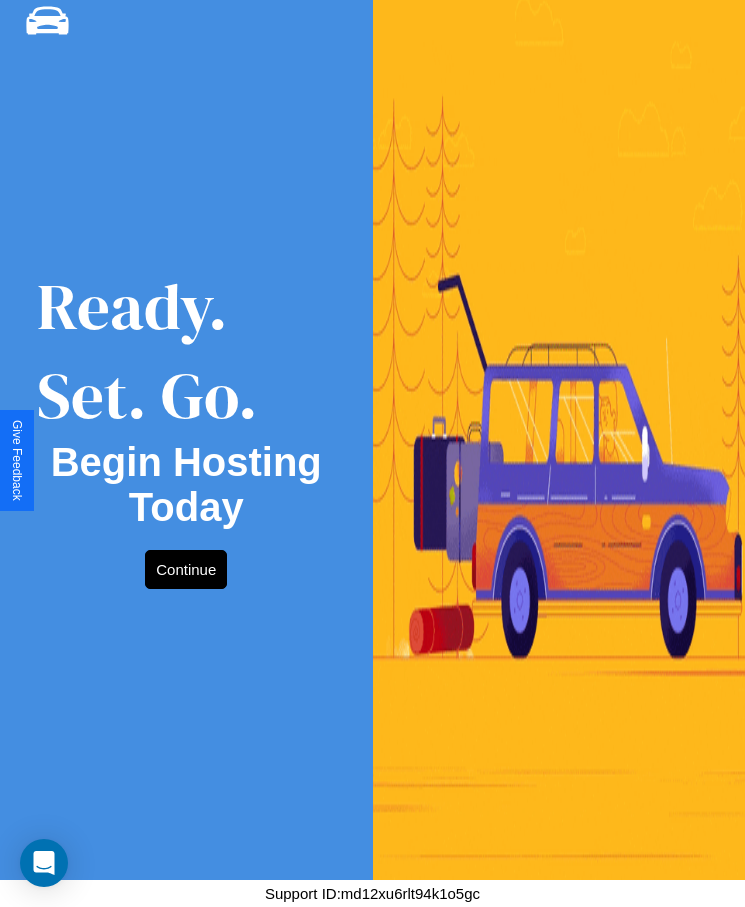 scroll, scrollTop: 0, scrollLeft: 0, axis: both 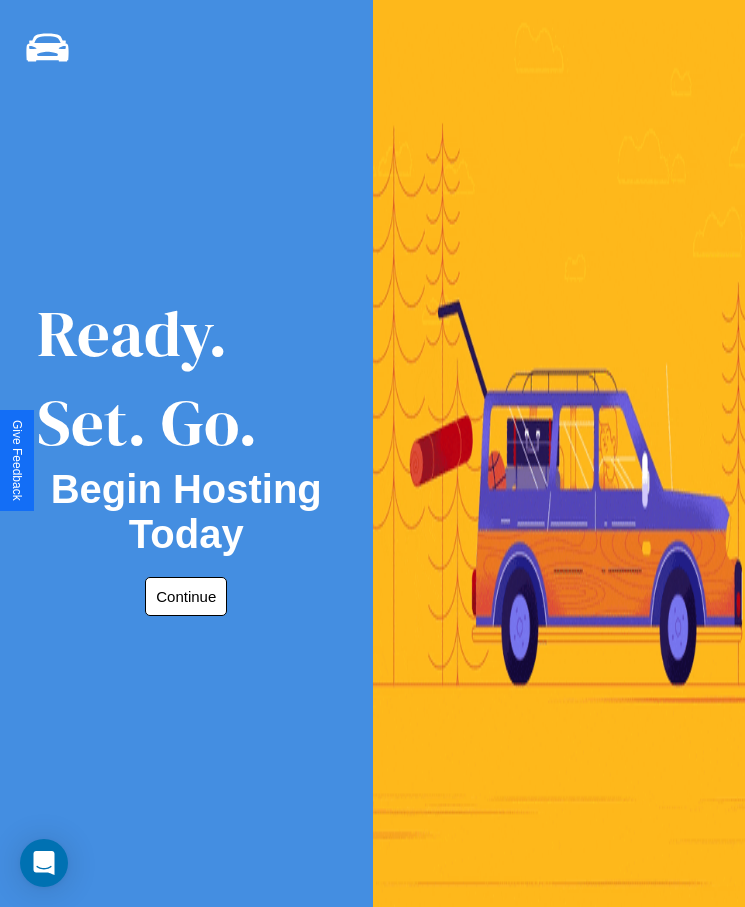 click on "Continue" at bounding box center [186, 596] 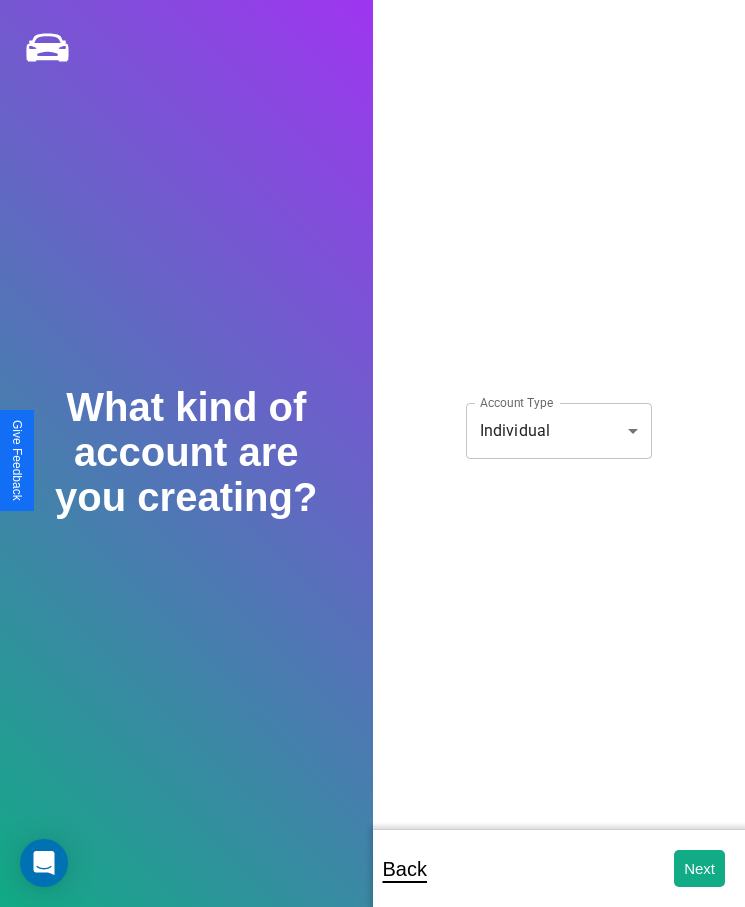 click on "**********" at bounding box center [372, 467] 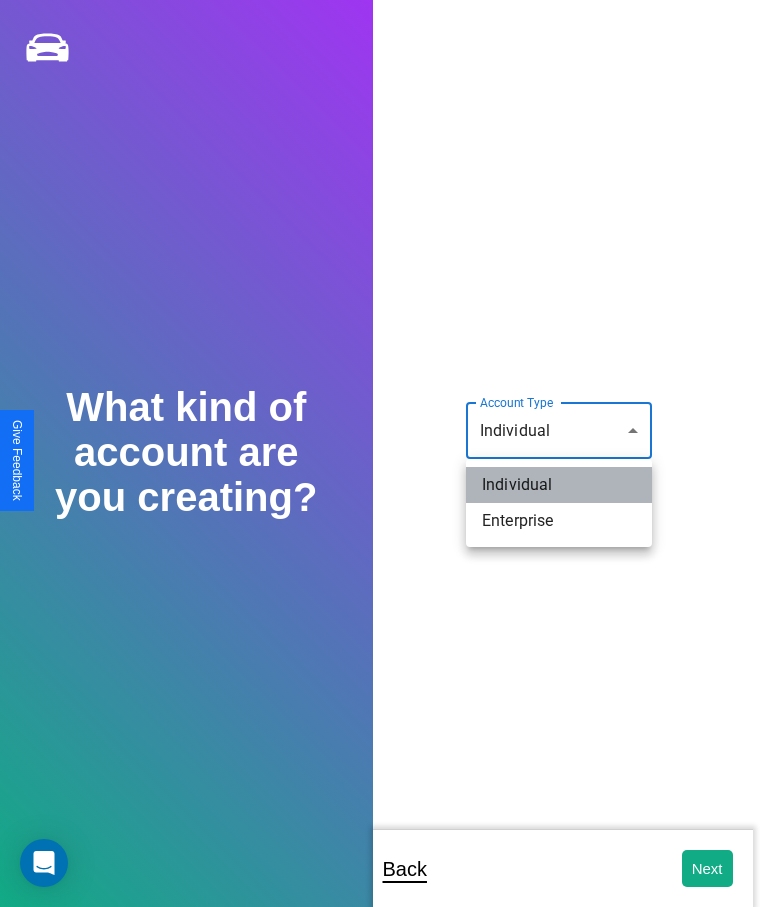 click on "Individual" at bounding box center (559, 485) 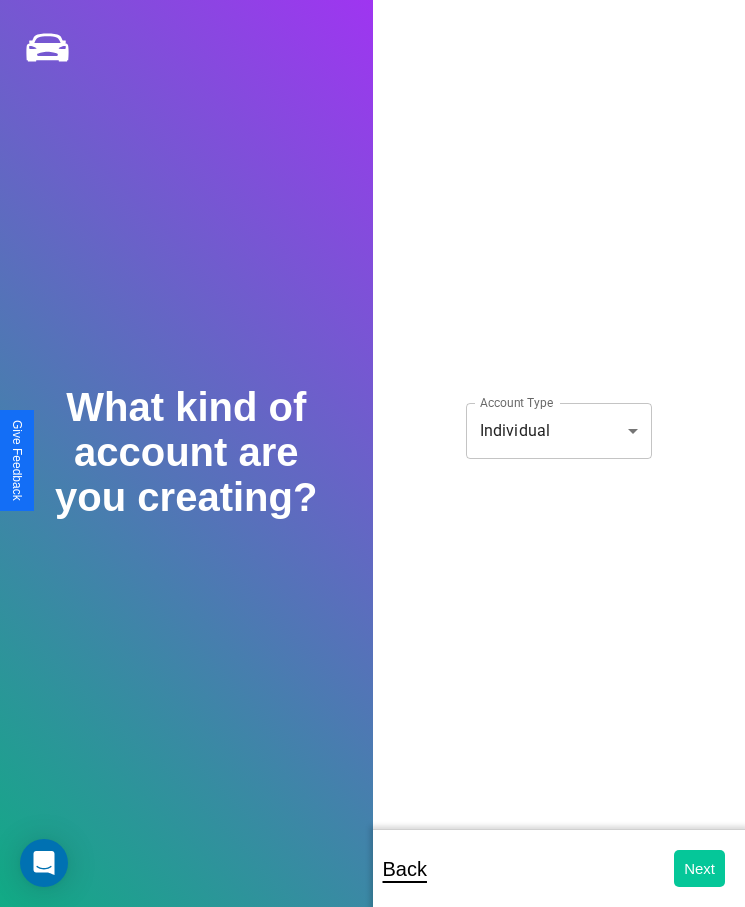 click on "Next" at bounding box center (699, 868) 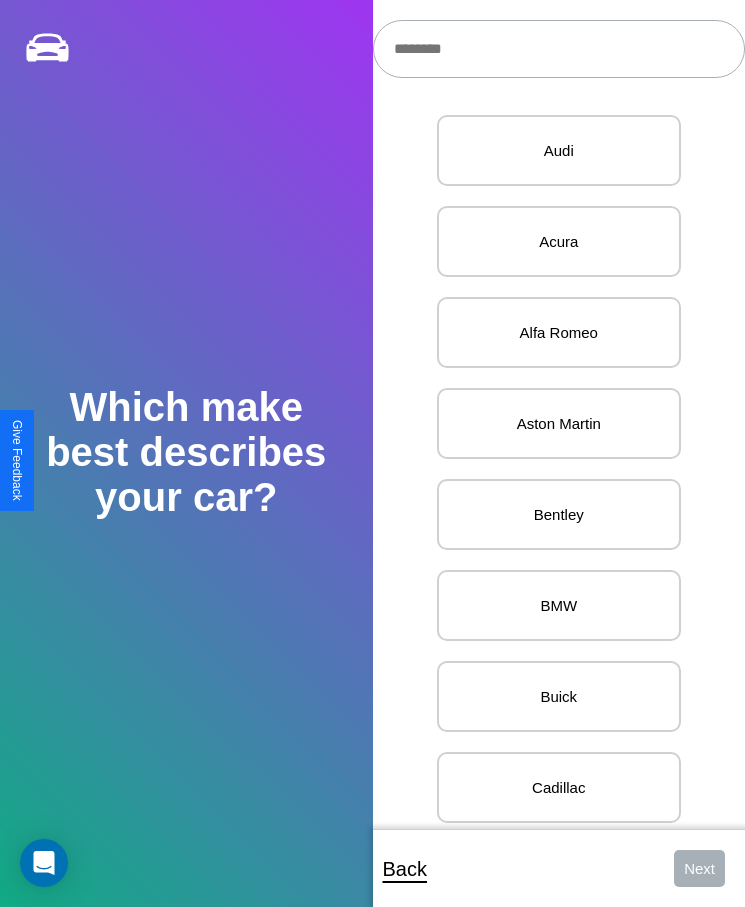 scroll, scrollTop: 27, scrollLeft: 0, axis: vertical 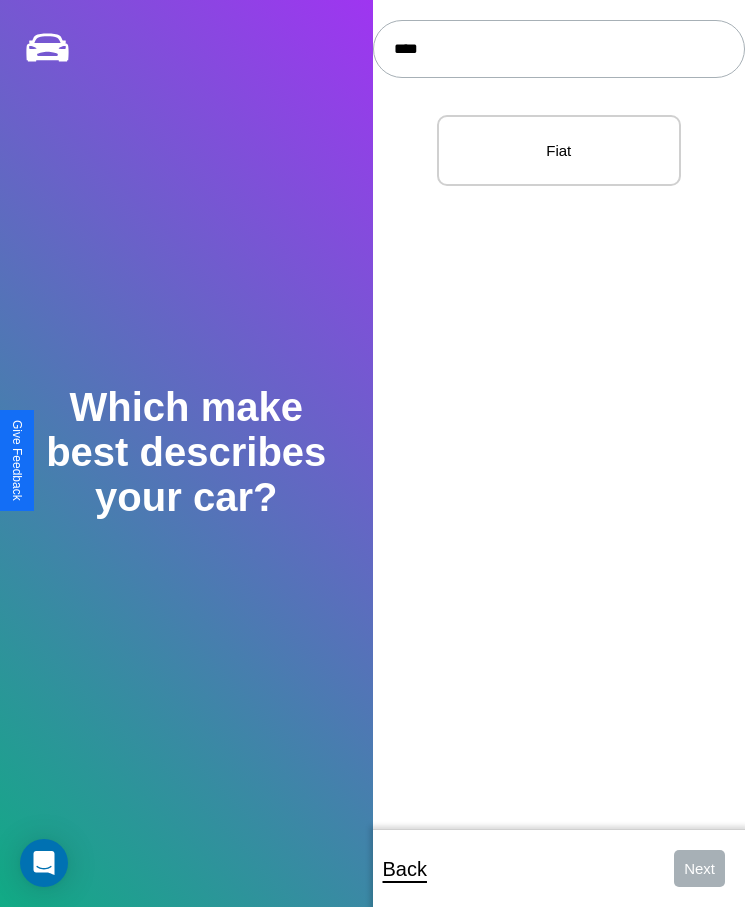 type on "****" 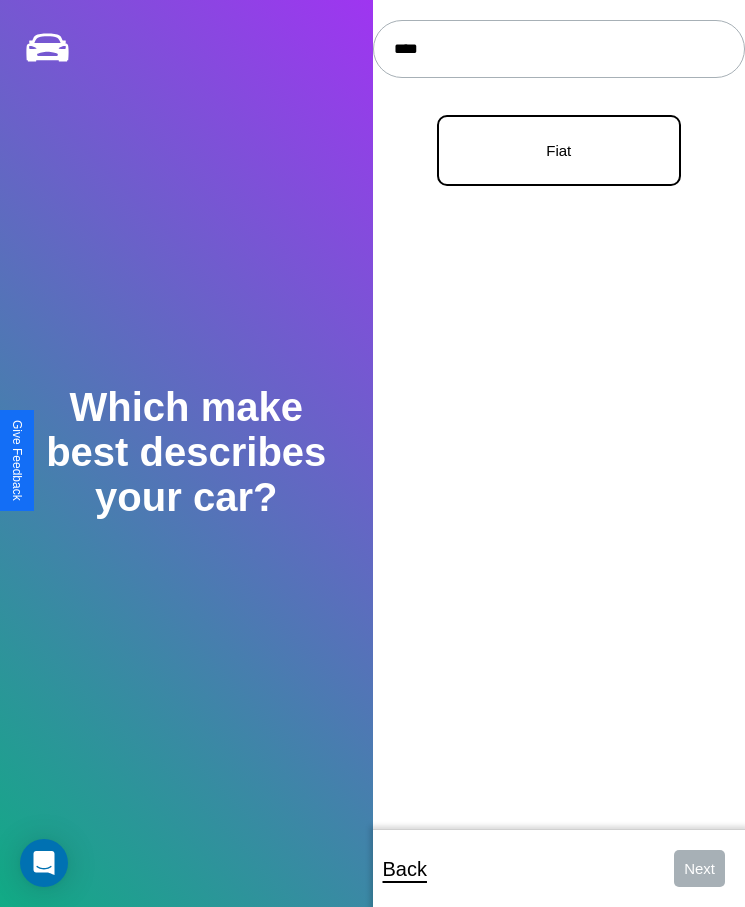 click on "Fiat" at bounding box center [559, 150] 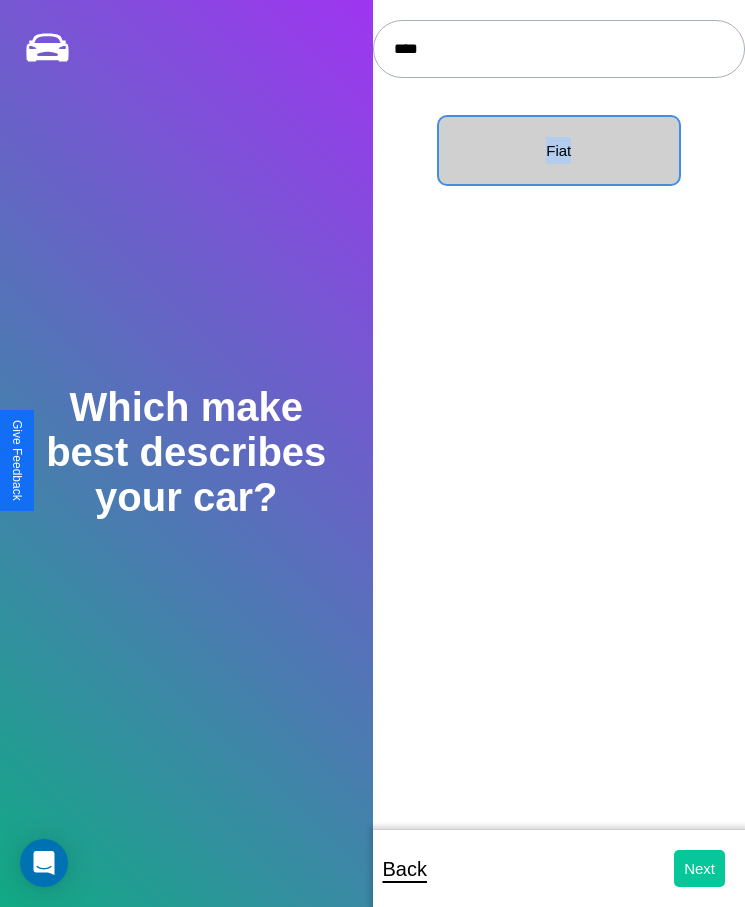 click on "Next" at bounding box center (699, 868) 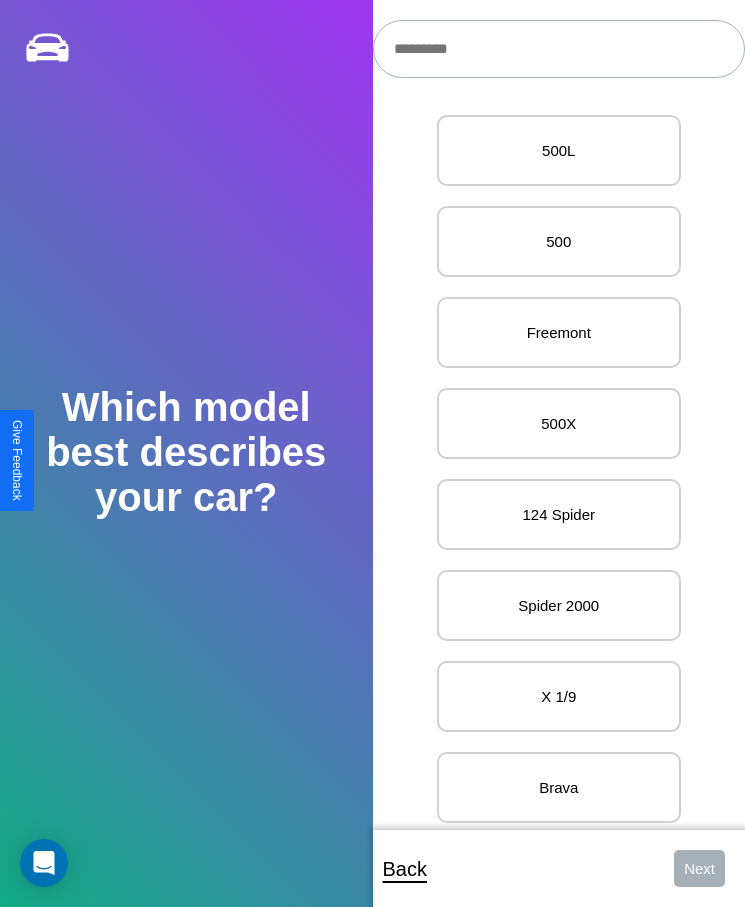 scroll, scrollTop: 20, scrollLeft: 0, axis: vertical 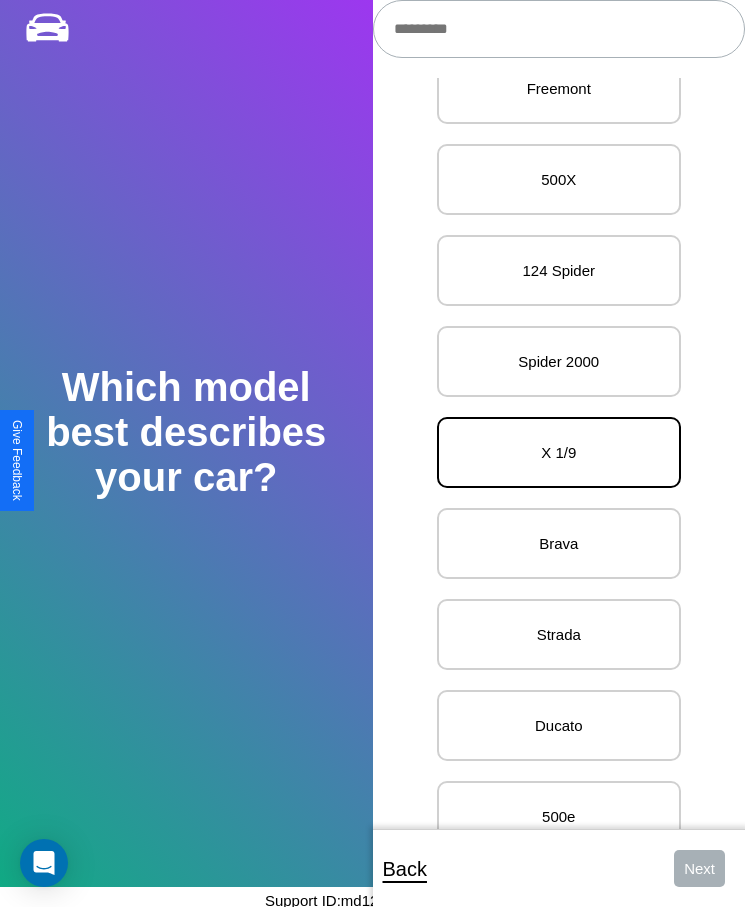 click on "X 1/9" at bounding box center (559, 452) 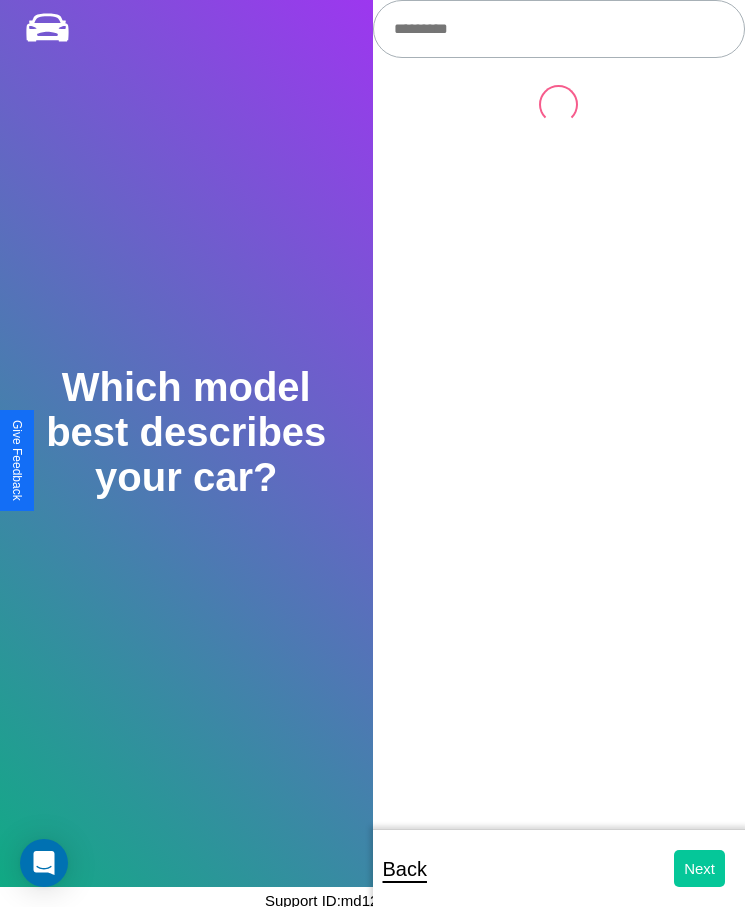 click on "Next" at bounding box center (699, 868) 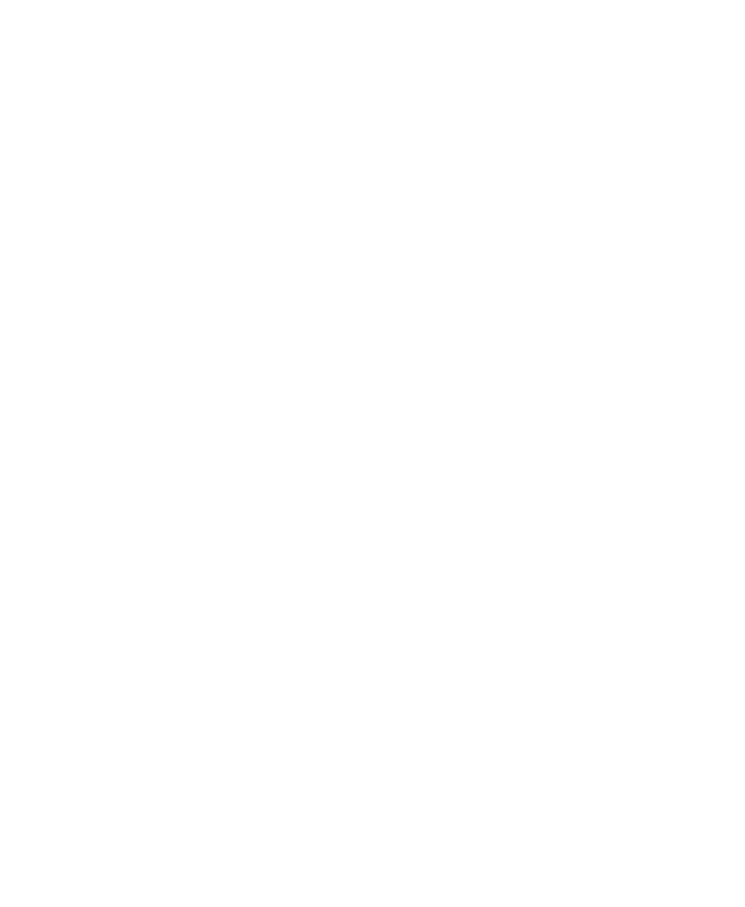 scroll, scrollTop: 0, scrollLeft: 0, axis: both 